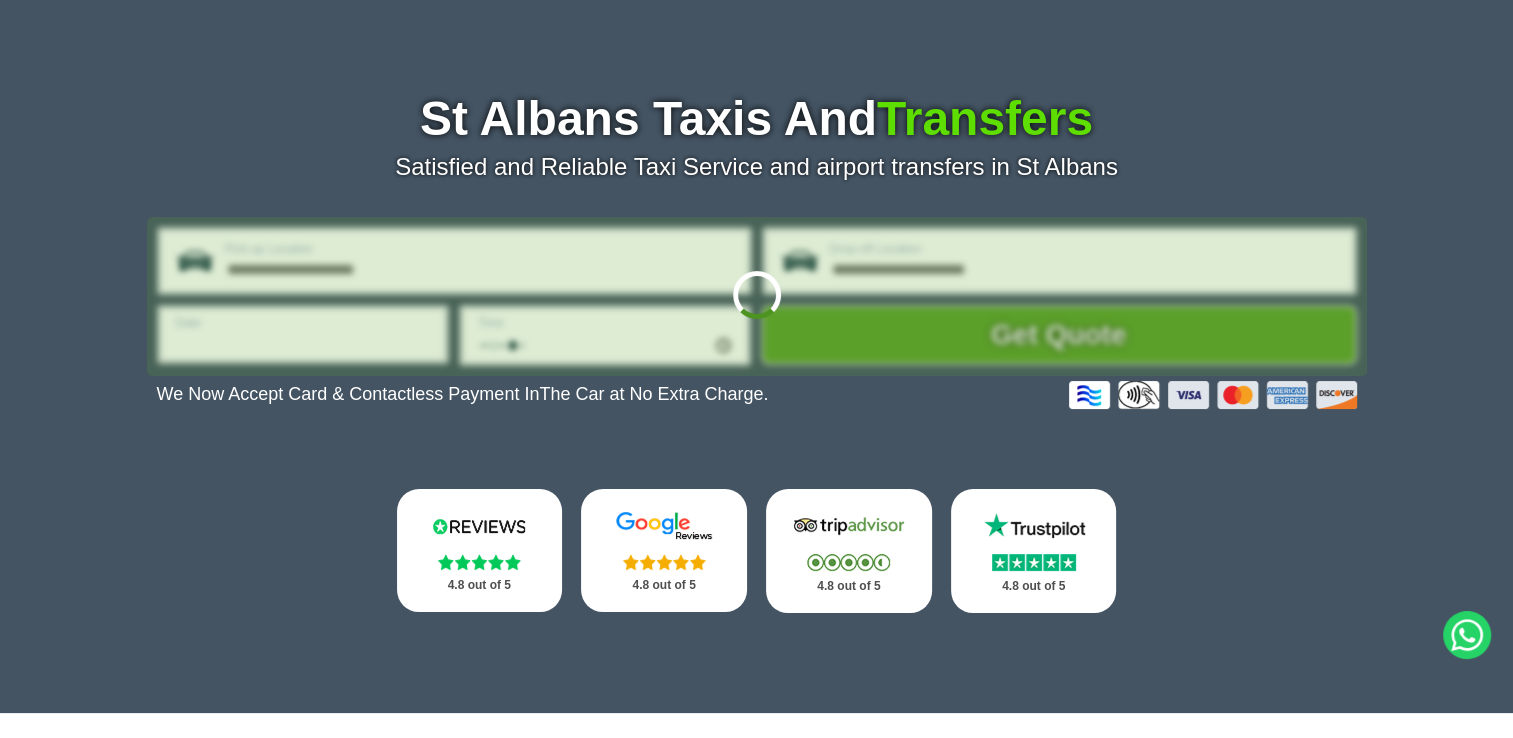 type on "**********" 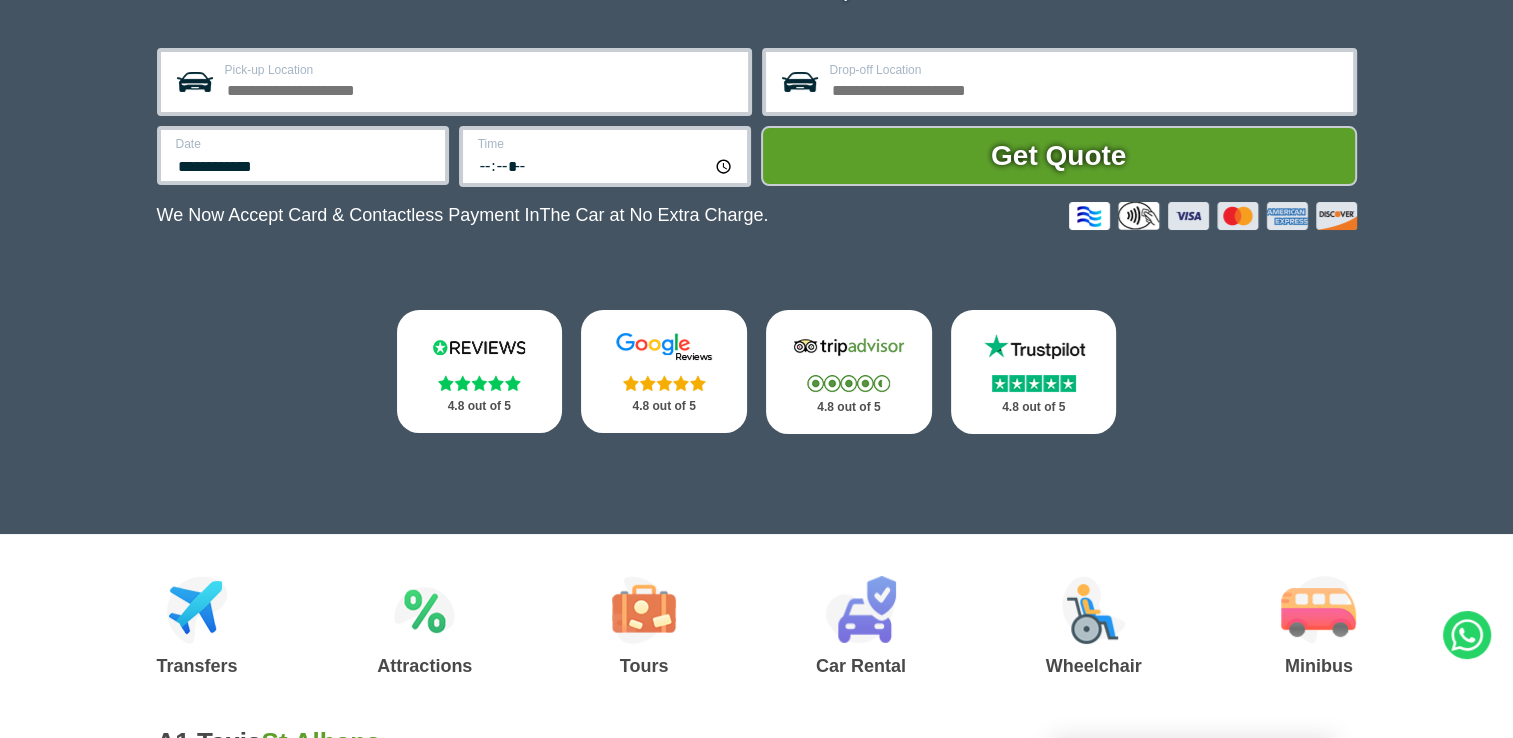 scroll, scrollTop: 371, scrollLeft: 0, axis: vertical 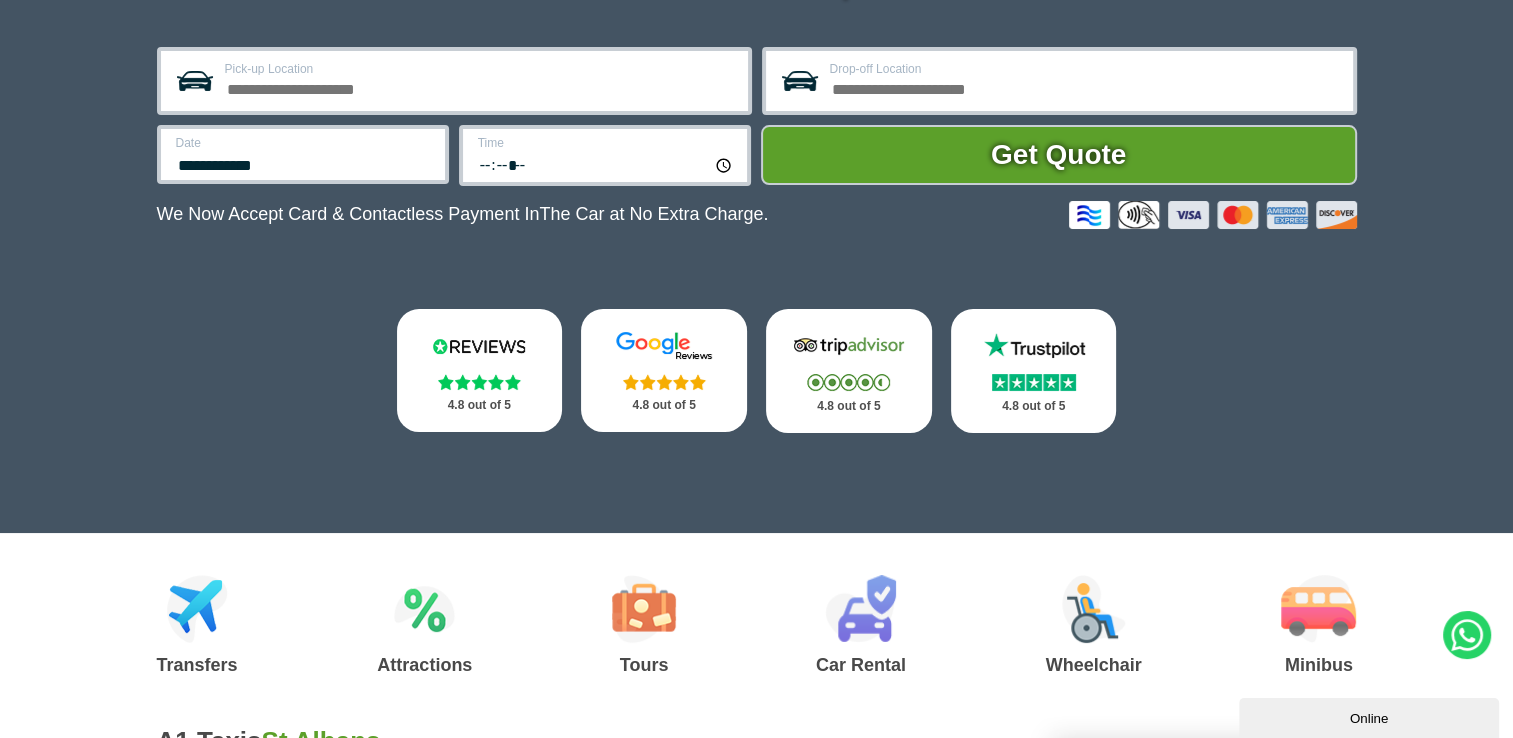 click on "Pick-up Location" at bounding box center (480, 87) 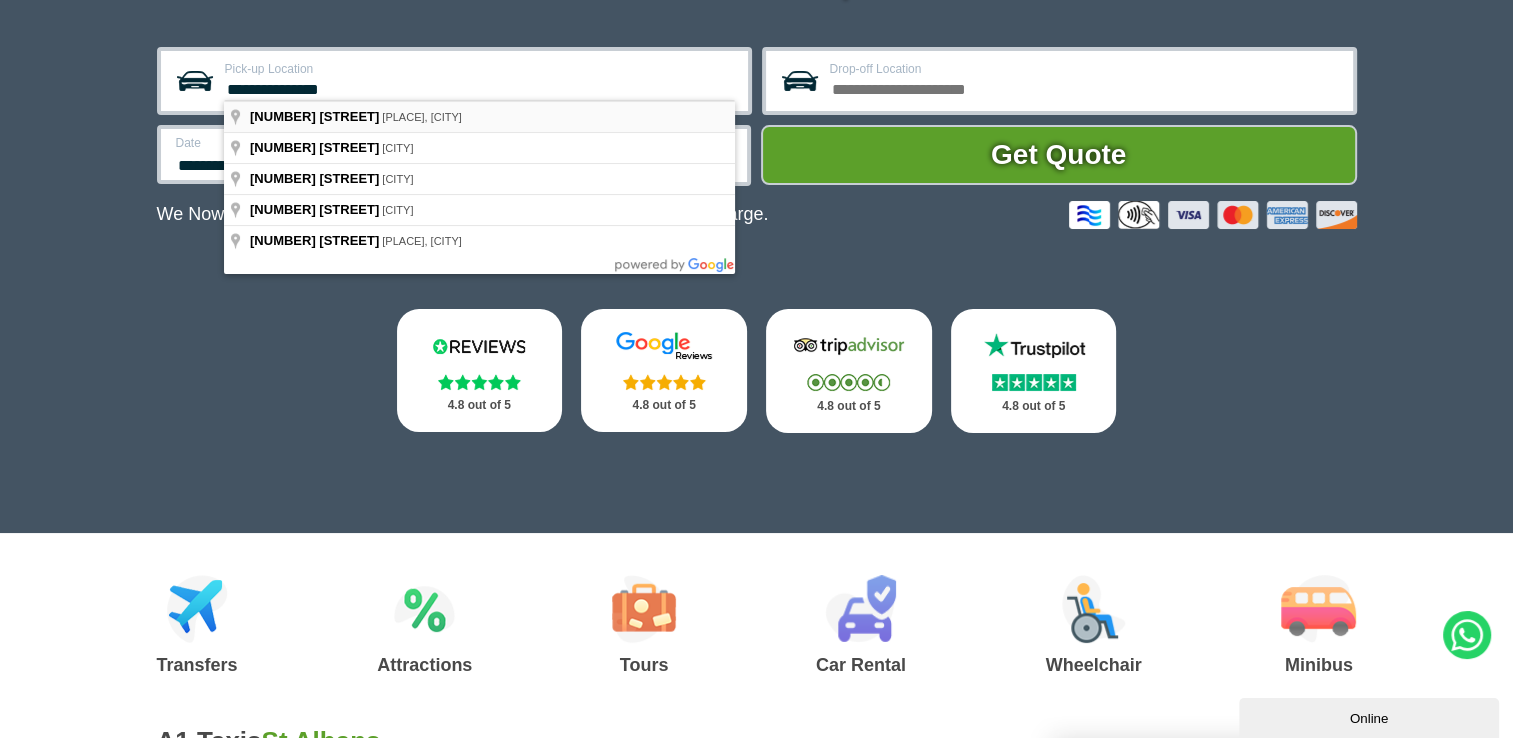 type on "**********" 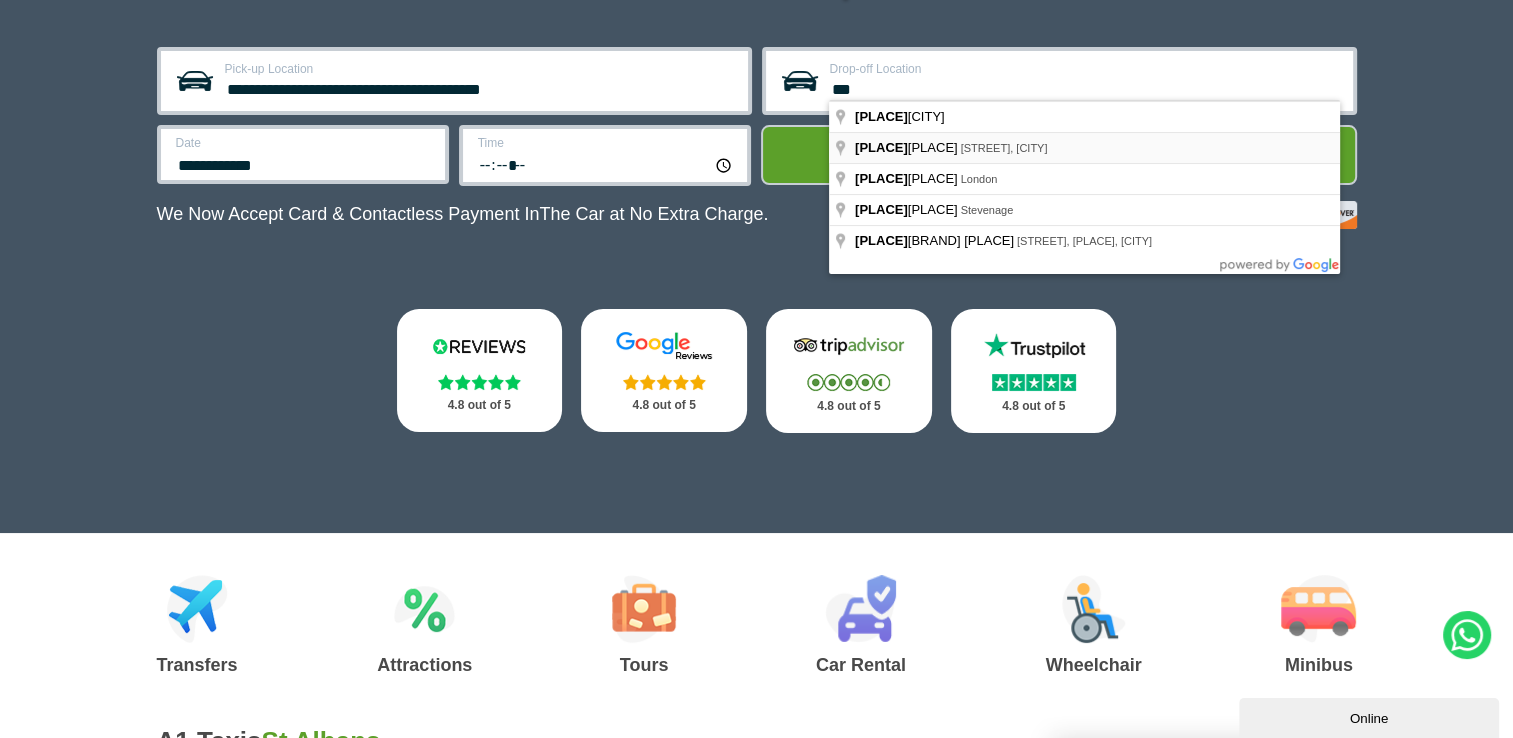 type on "**********" 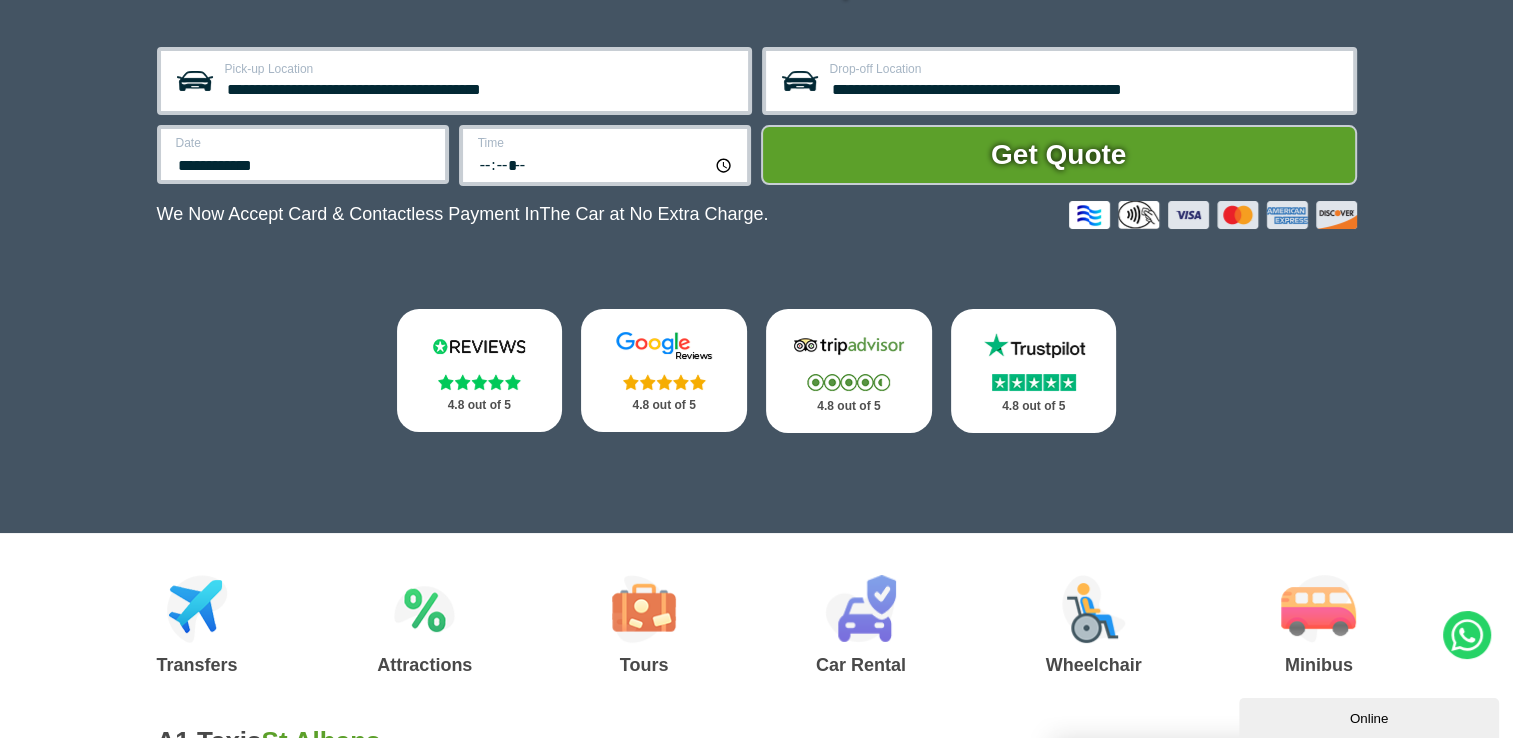 click on "*****" at bounding box center (606, 164) 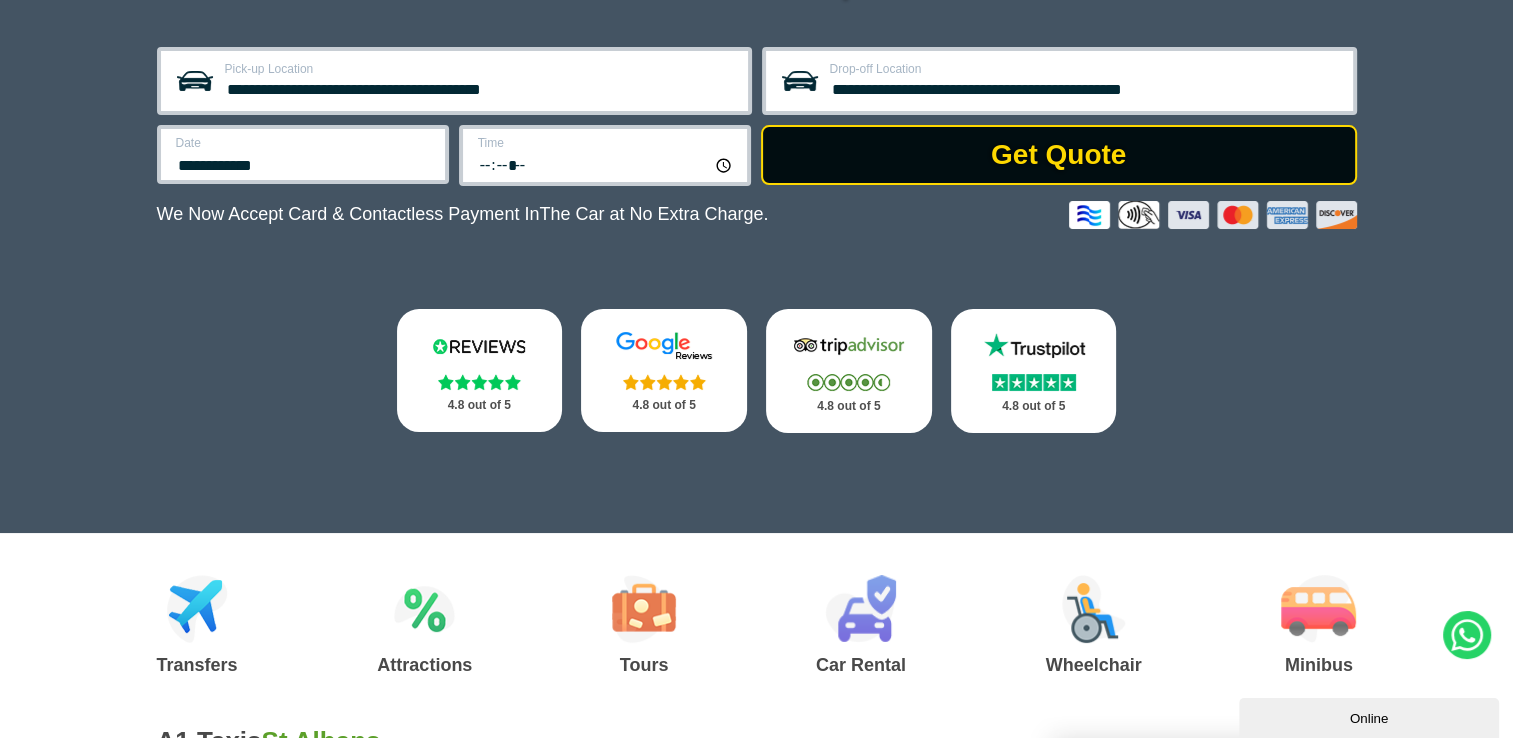 type on "*****" 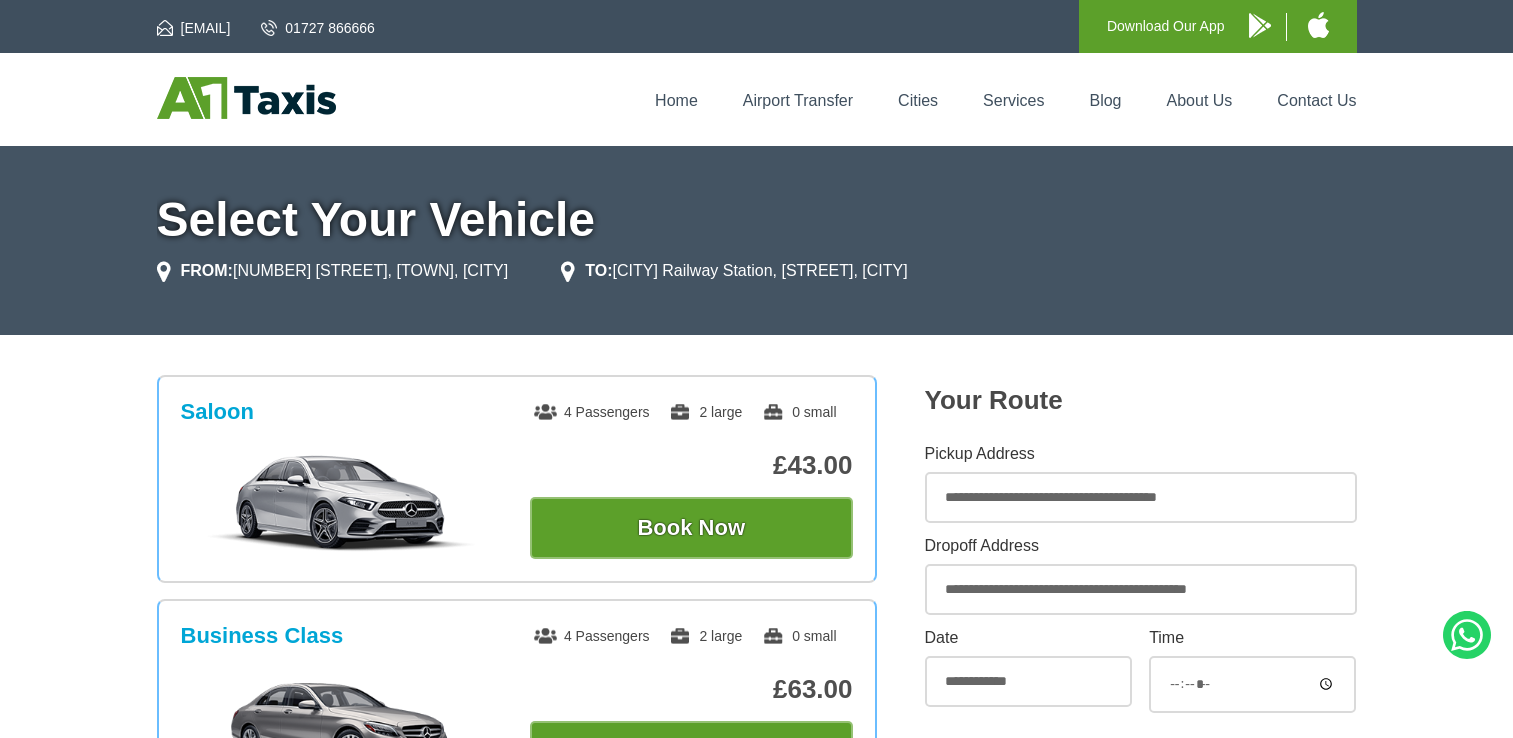 scroll, scrollTop: 0, scrollLeft: 0, axis: both 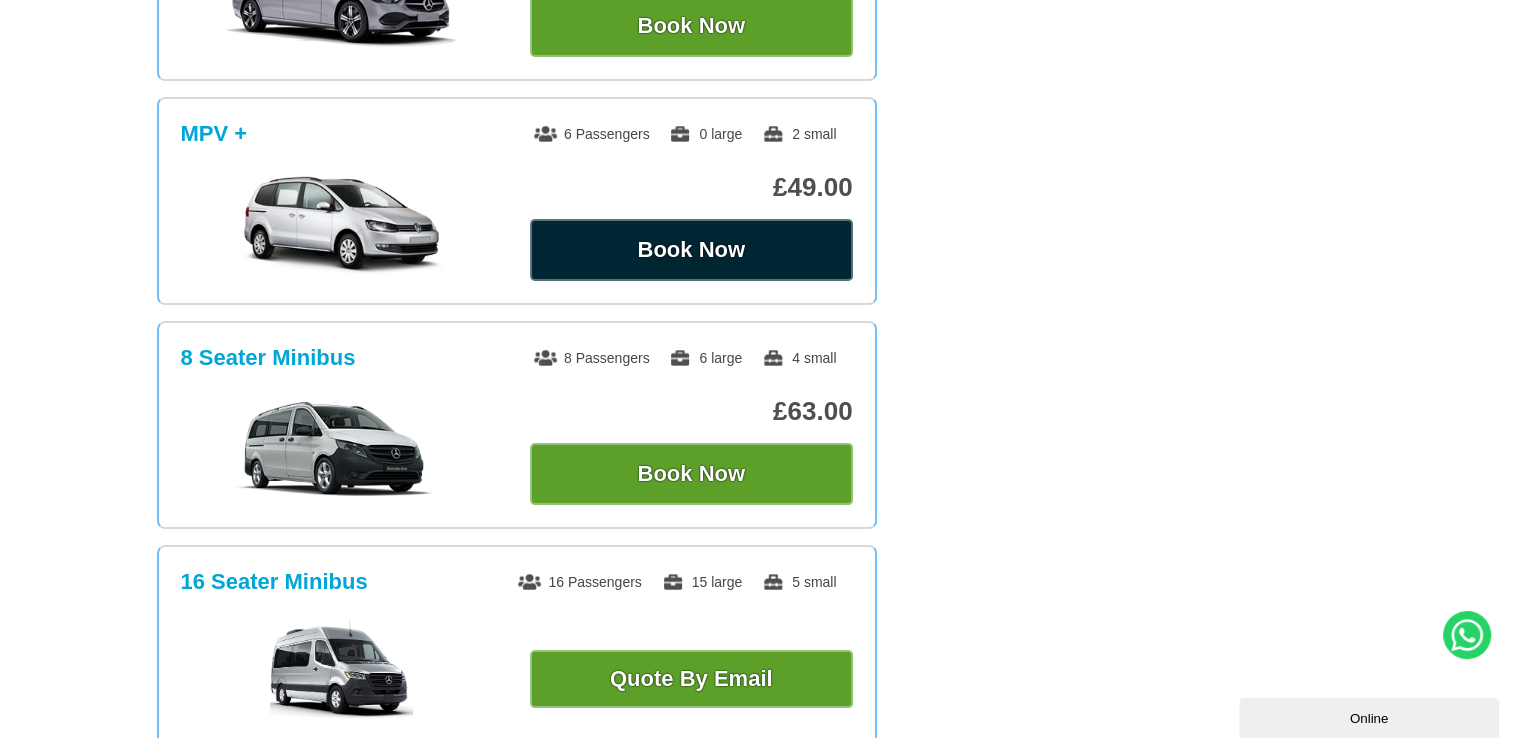 click on "Book Now" at bounding box center [691, 250] 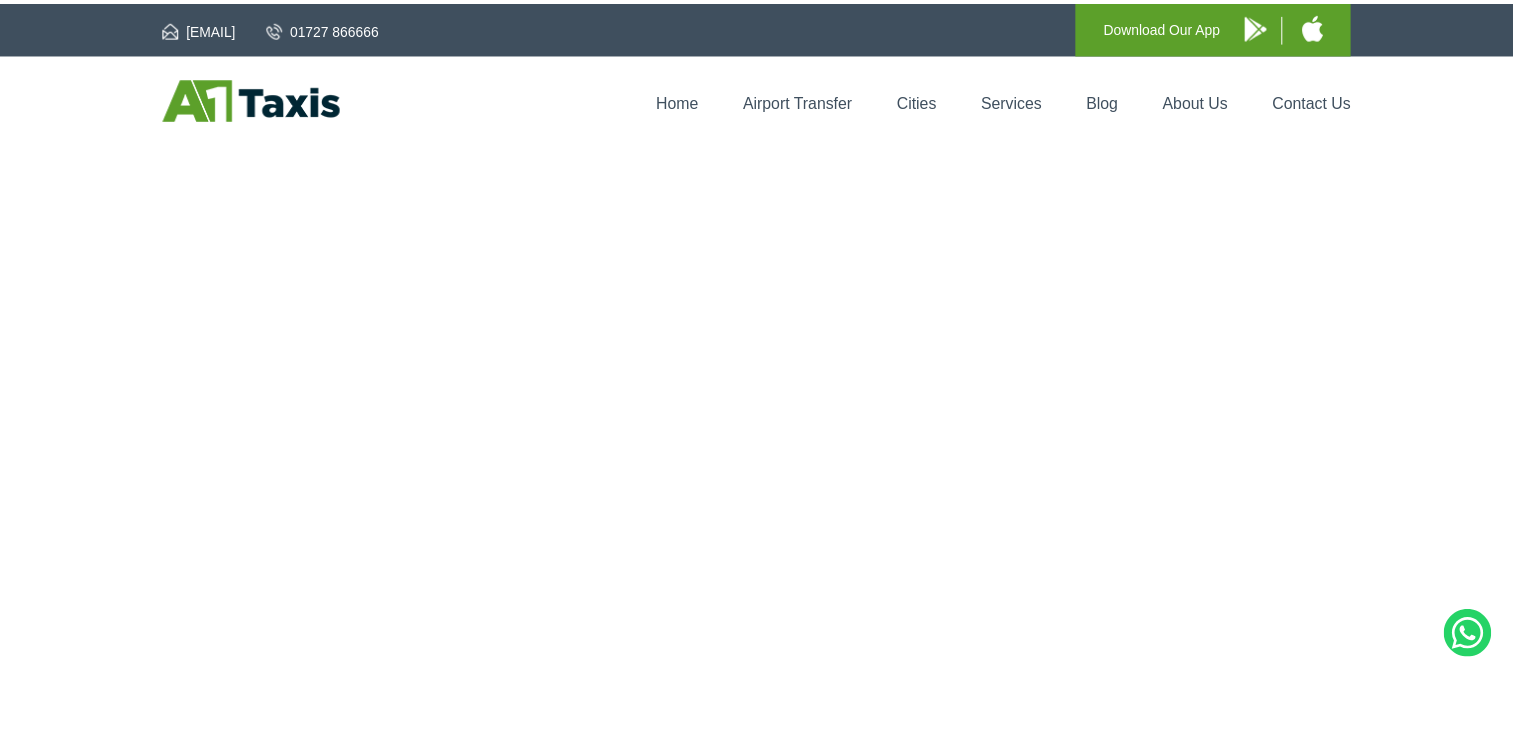 scroll, scrollTop: 0, scrollLeft: 0, axis: both 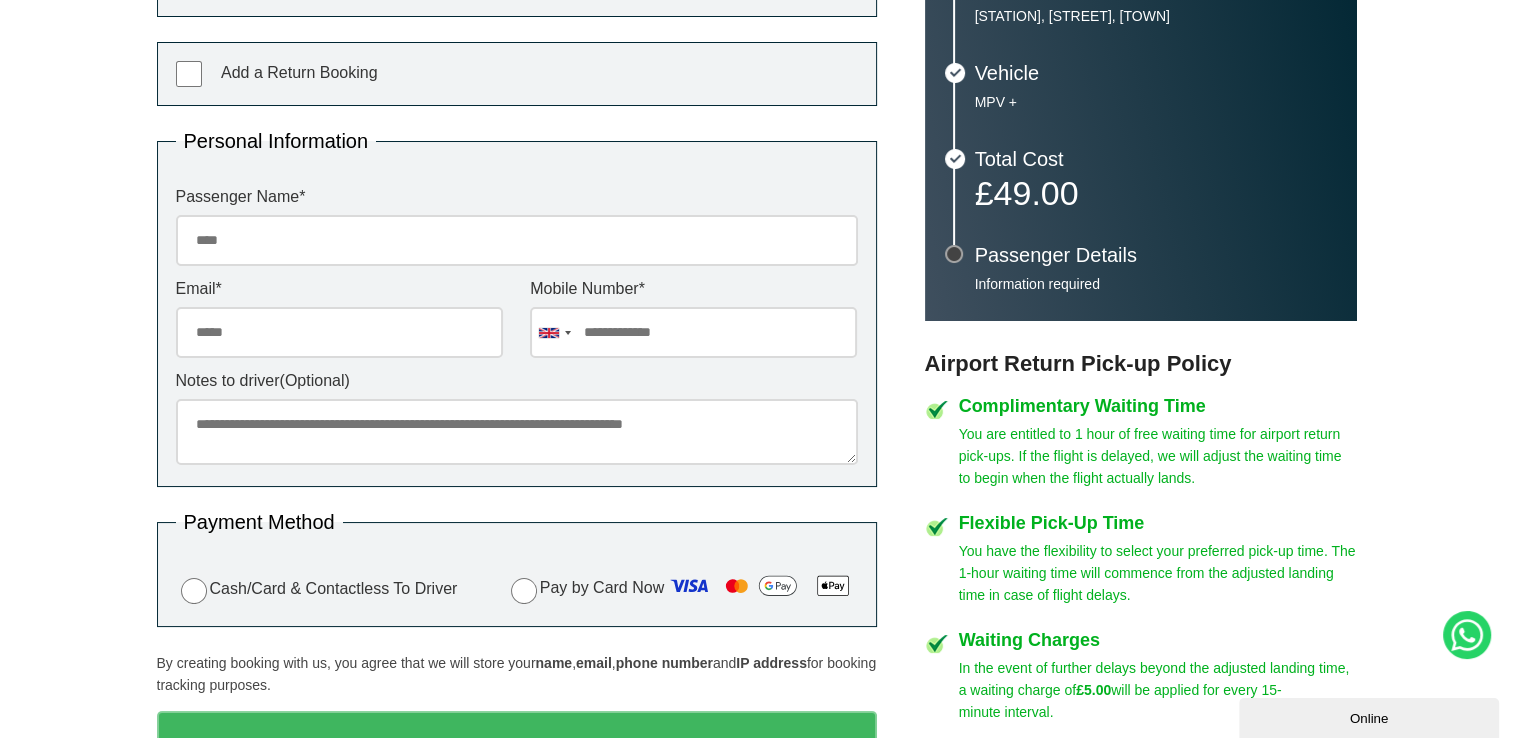 click on "Notes to driver  (Optional)" at bounding box center [517, 432] 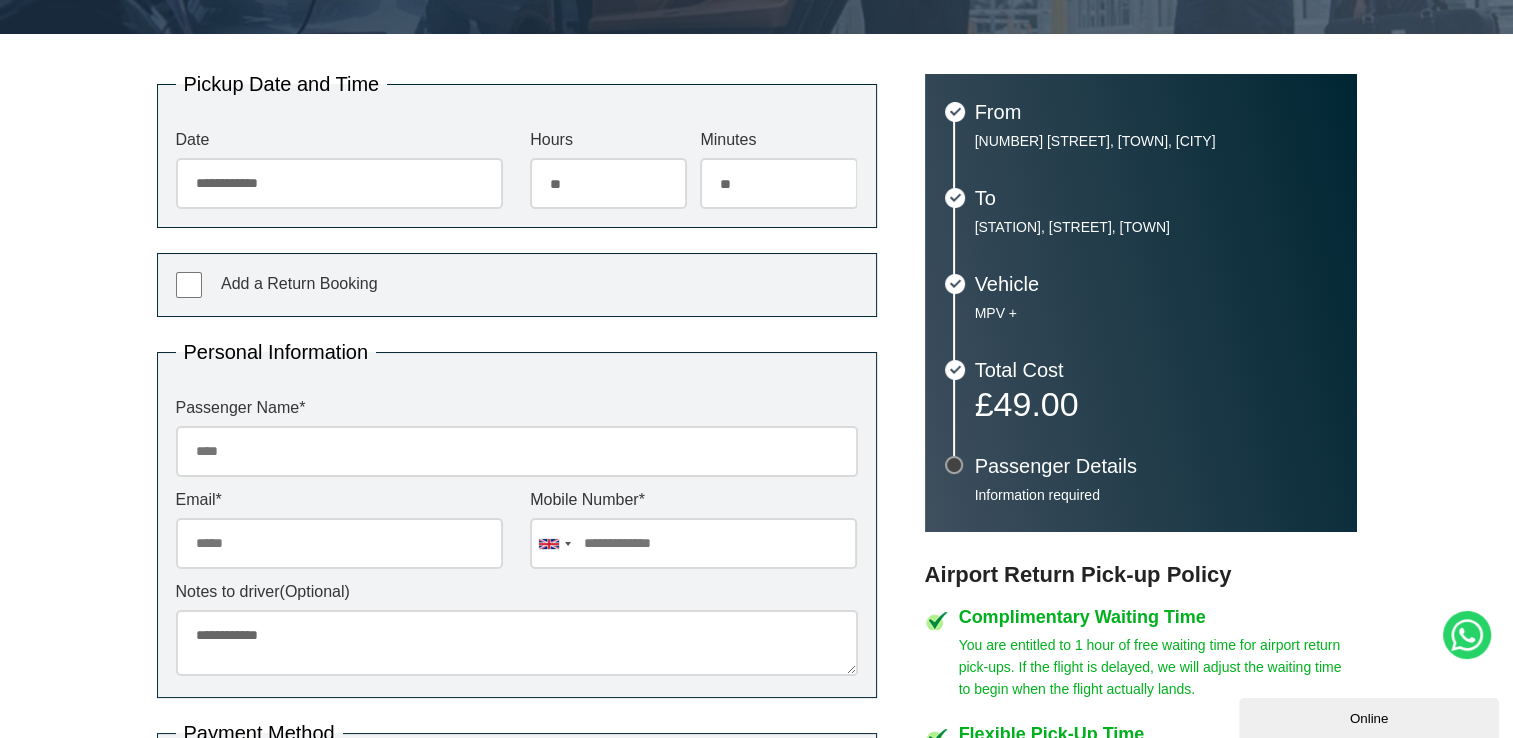 scroll, scrollTop: 399, scrollLeft: 0, axis: vertical 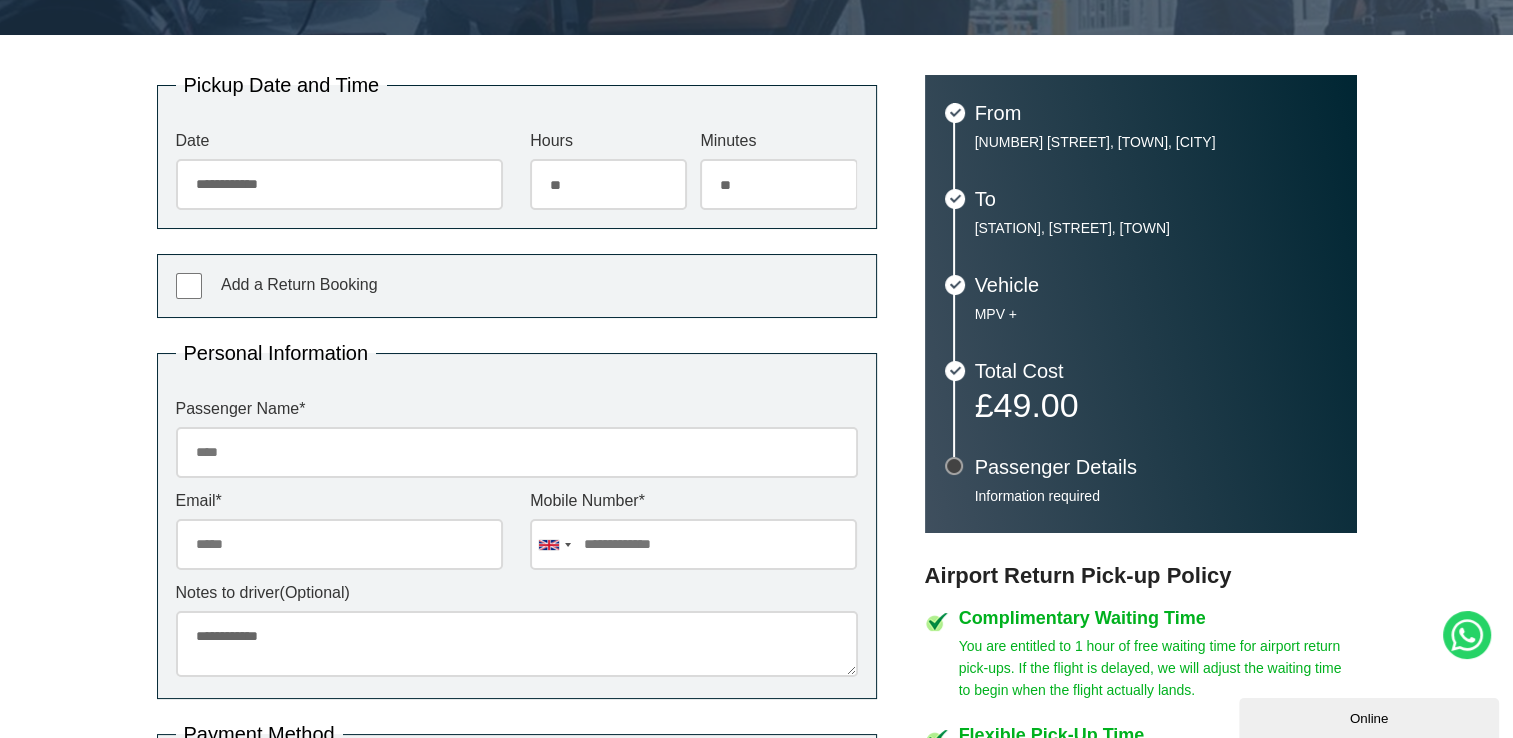type on "**********" 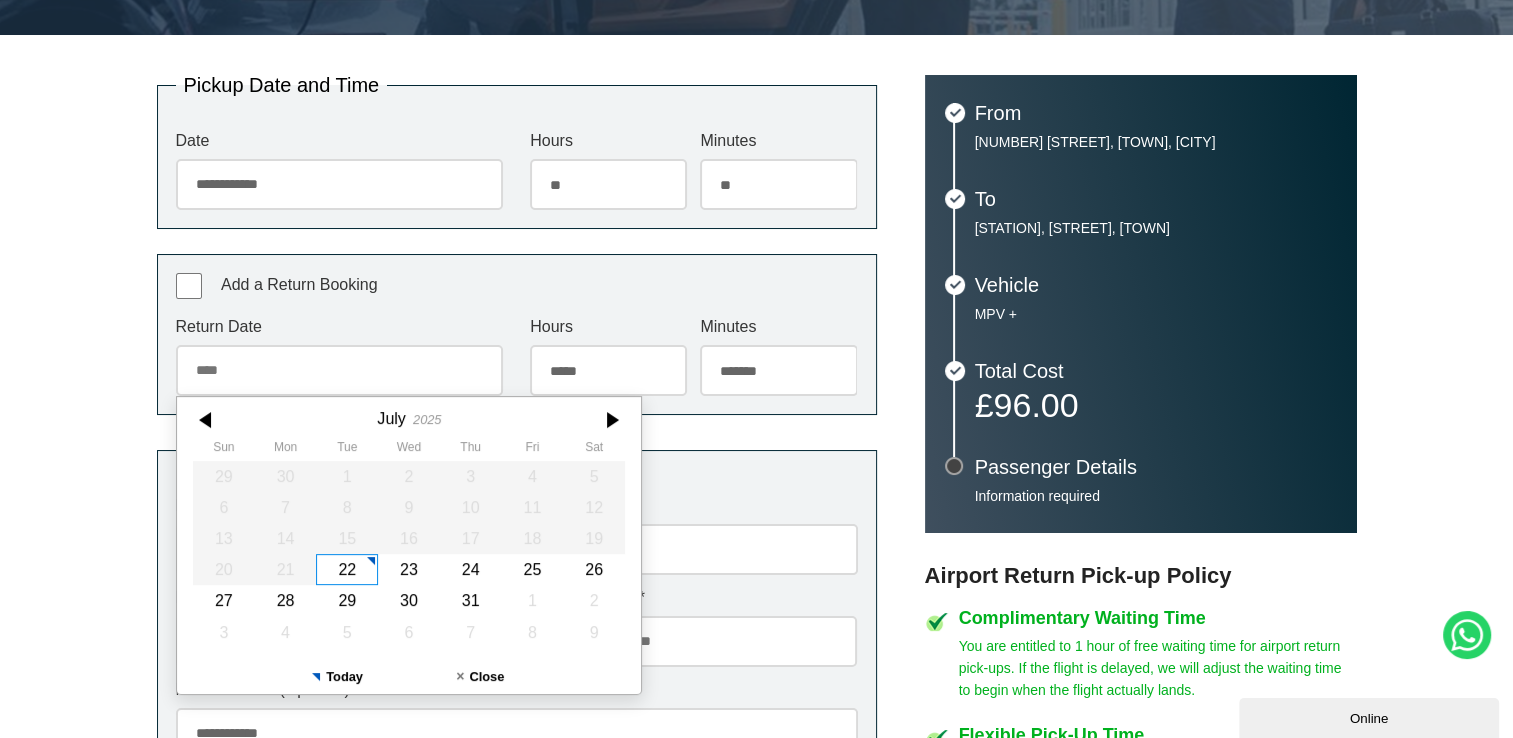 click on "Return Date" at bounding box center [339, 370] 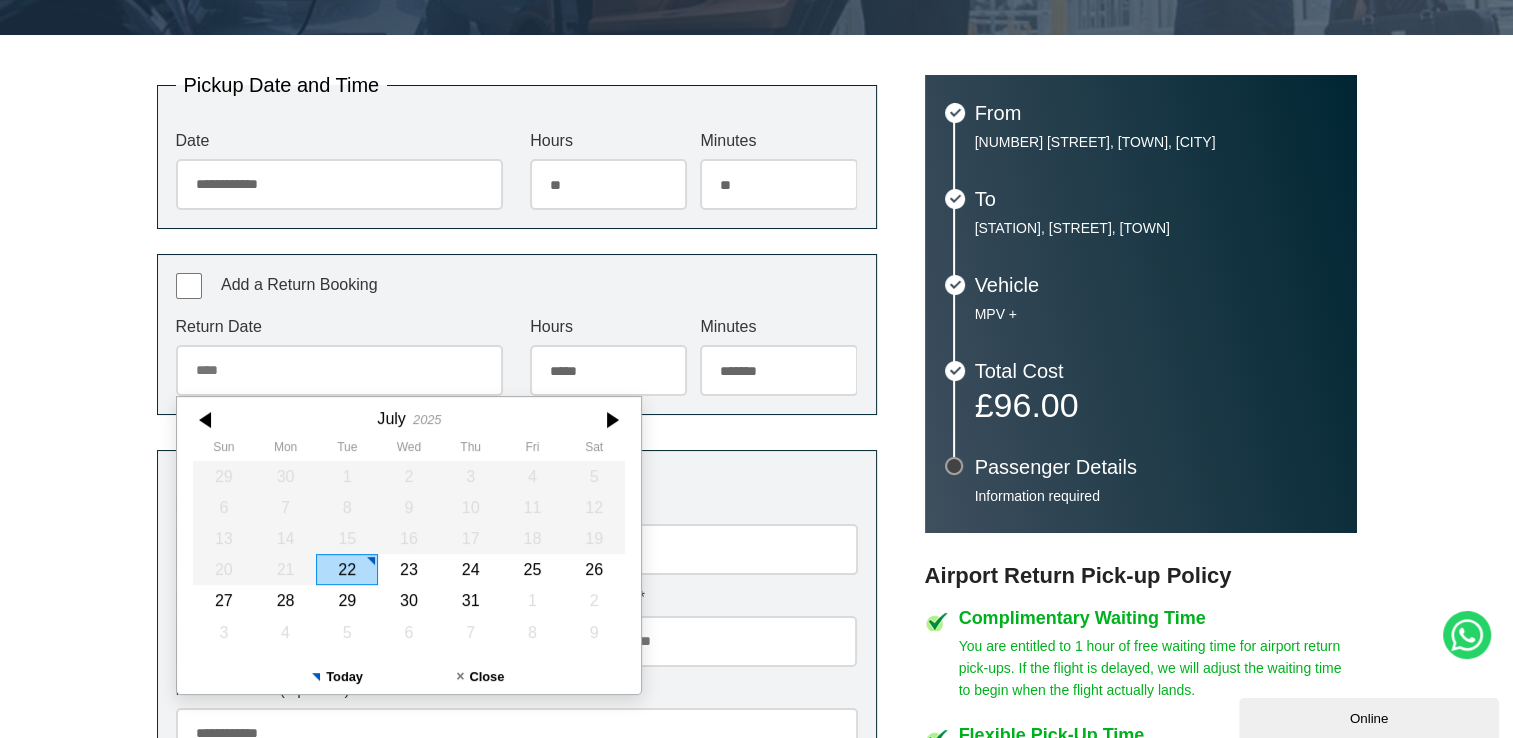 click on "22" at bounding box center (347, 569) 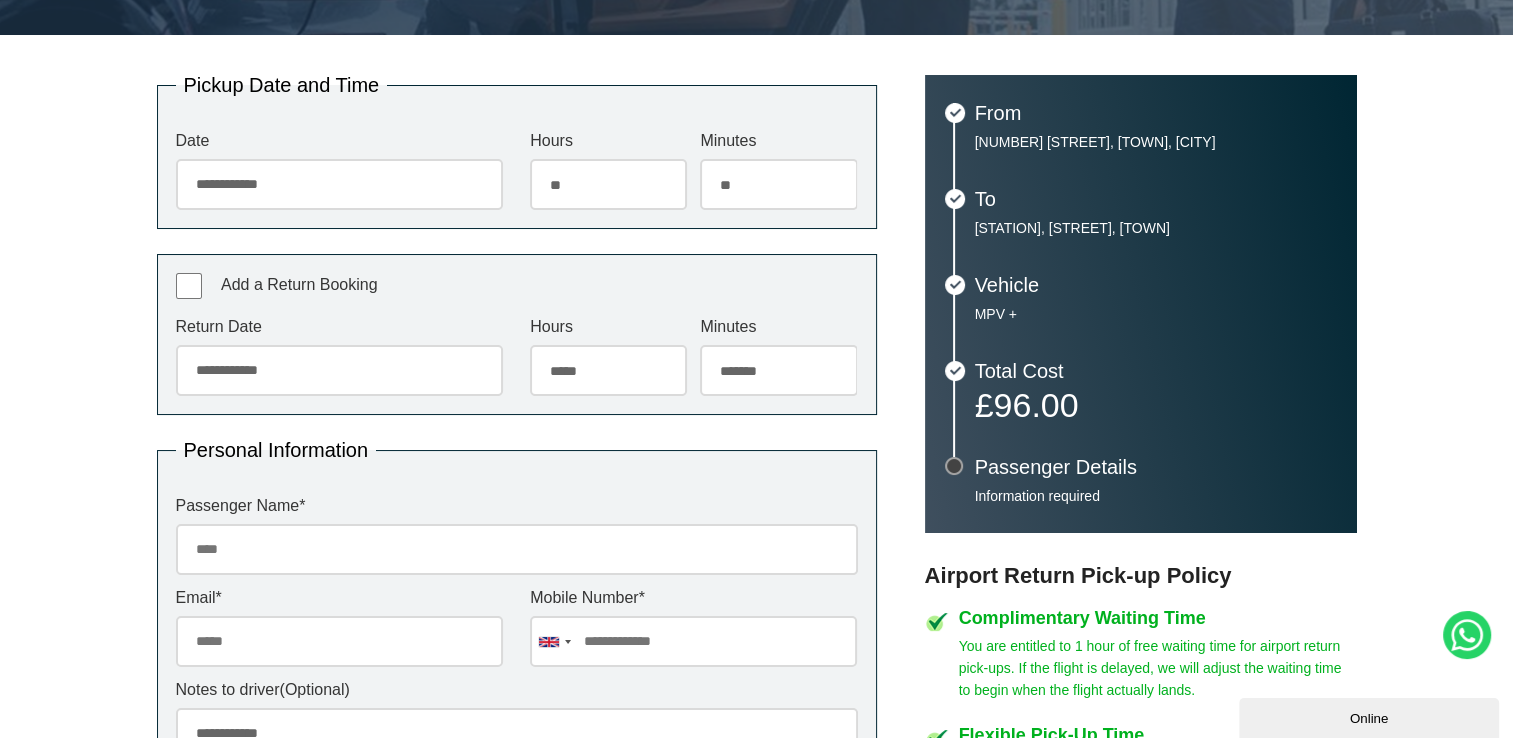 click on "*****
**
**
**
**
**
**
** ** ** ** ** ** ** ** ** ** ** ** ** ** ** ** ** **" at bounding box center [608, 370] 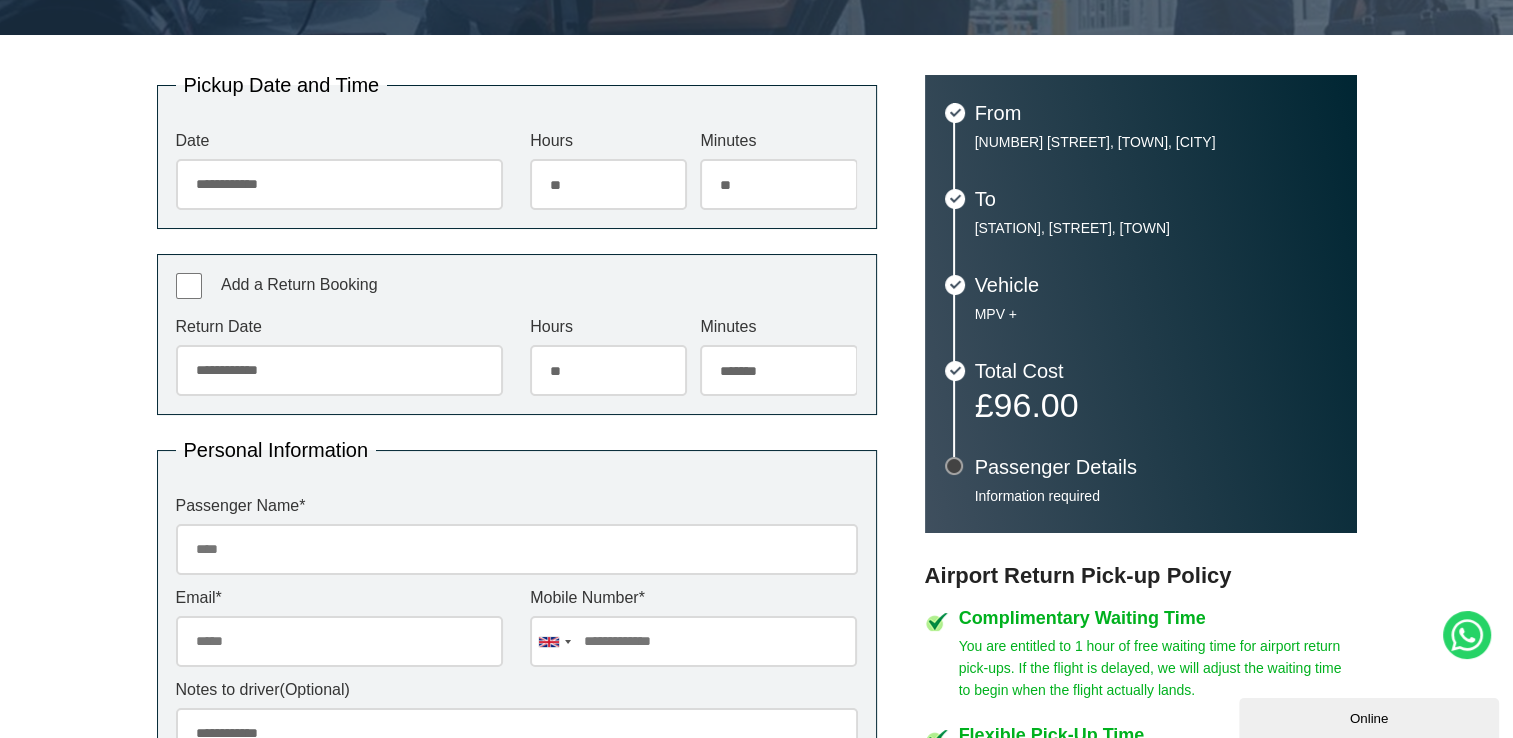 click on "*****
**
**
**
**
**
**
** ** ** ** ** ** ** ** ** ** ** ** ** ** ** ** ** **" at bounding box center [608, 370] 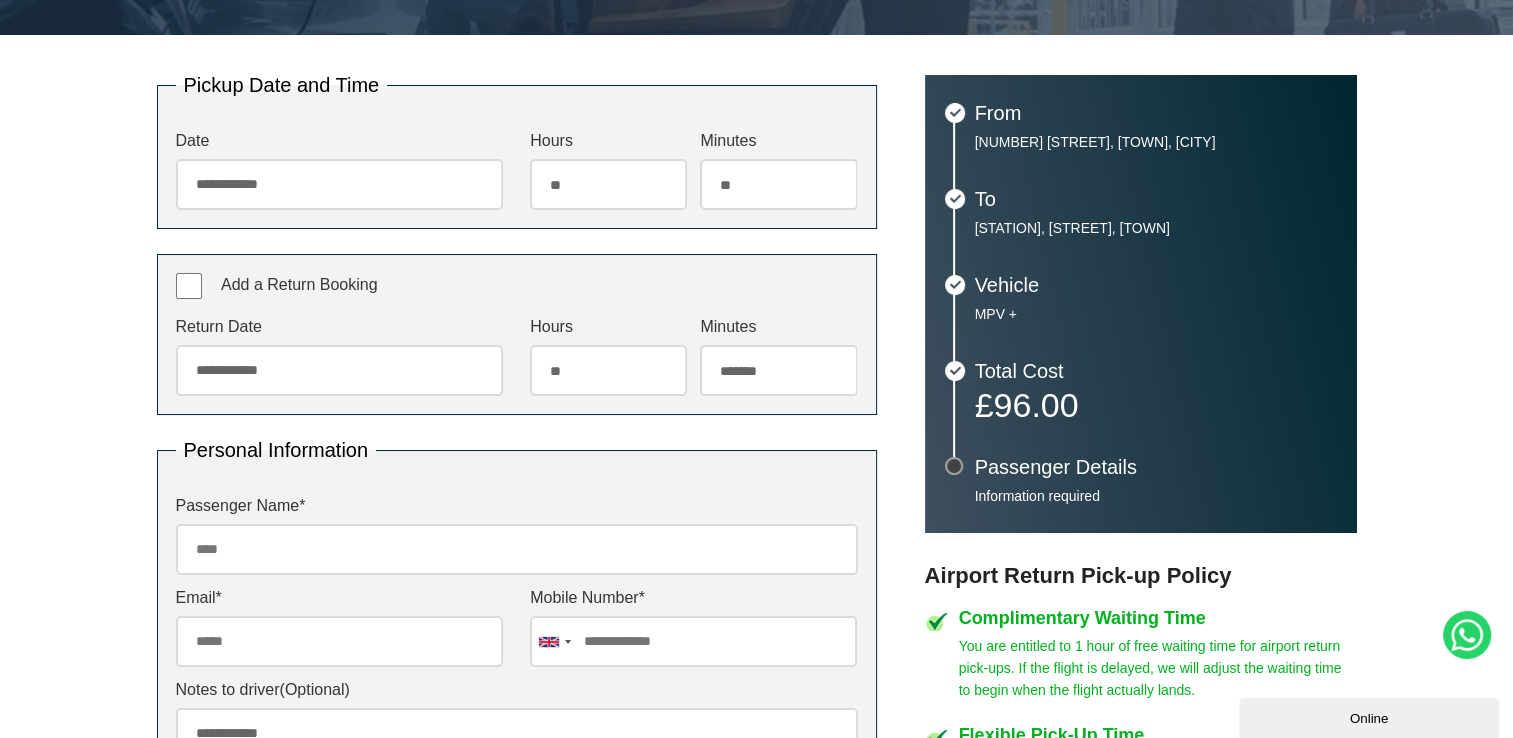 click on "*******
**
**
**
**
**
**
** ** ** ** ** ** ** ** ** ** ** ** ** ** ** ** ** ** ** ** ** ** ** ** ** ** **" at bounding box center [778, 370] 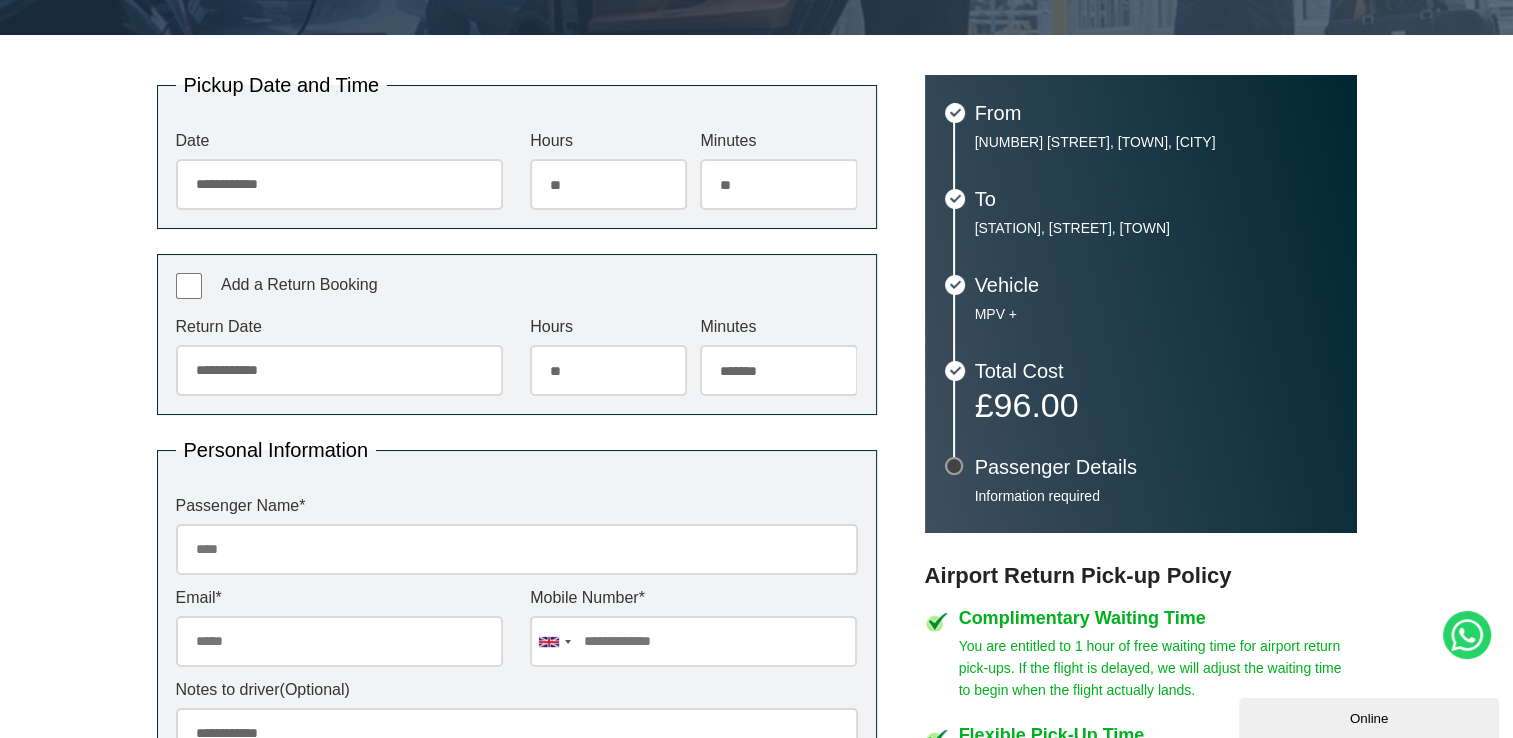select on "**" 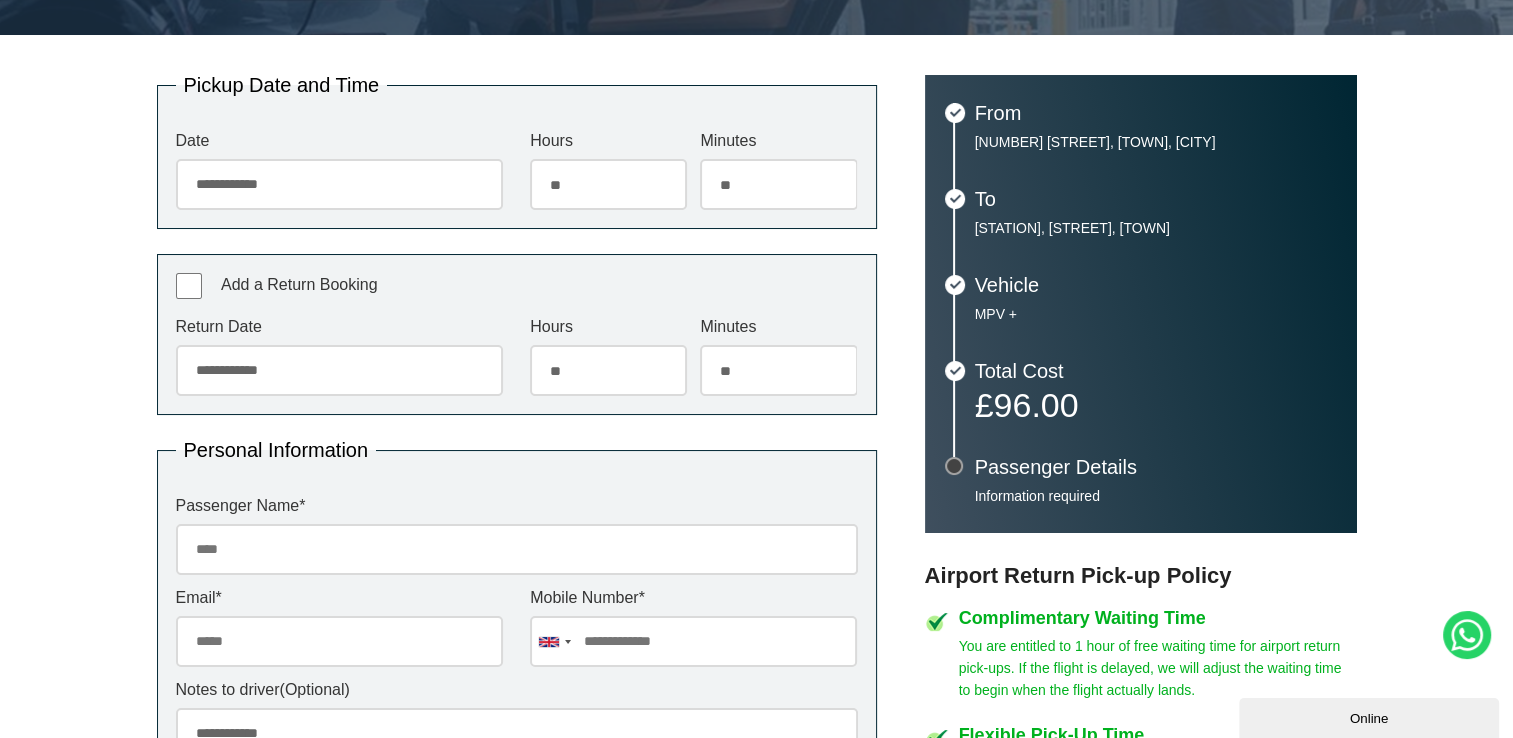 click on "*******
**
**
**
**
**
**
** ** ** ** ** ** ** ** ** ** ** ** ** ** ** ** ** ** ** ** ** ** ** ** ** ** **" at bounding box center [778, 370] 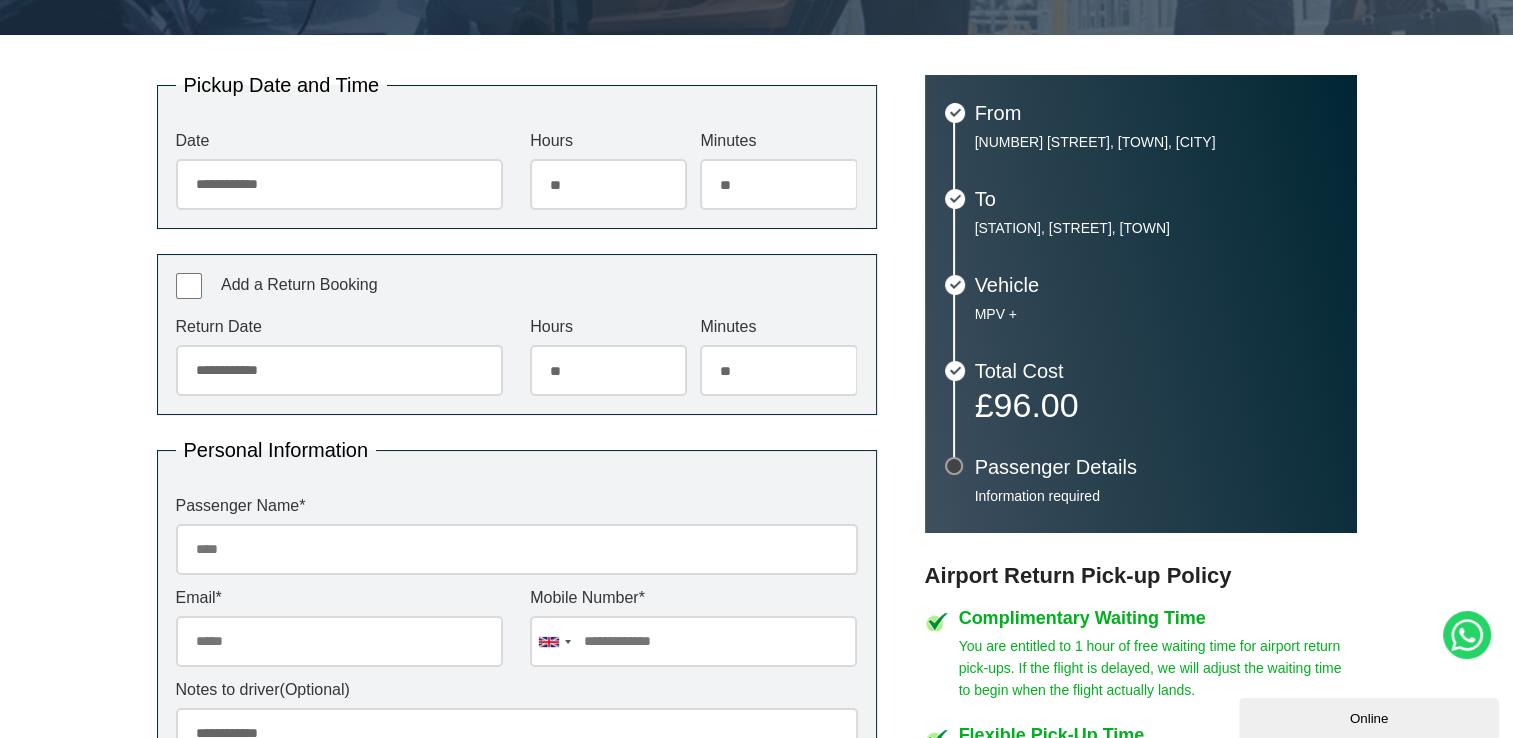 click on "*****
**
**
**
**
**
**
** ** ** ** ** ** ** ** ** ** ** ** ** ** ** ** ** **" at bounding box center (608, 370) 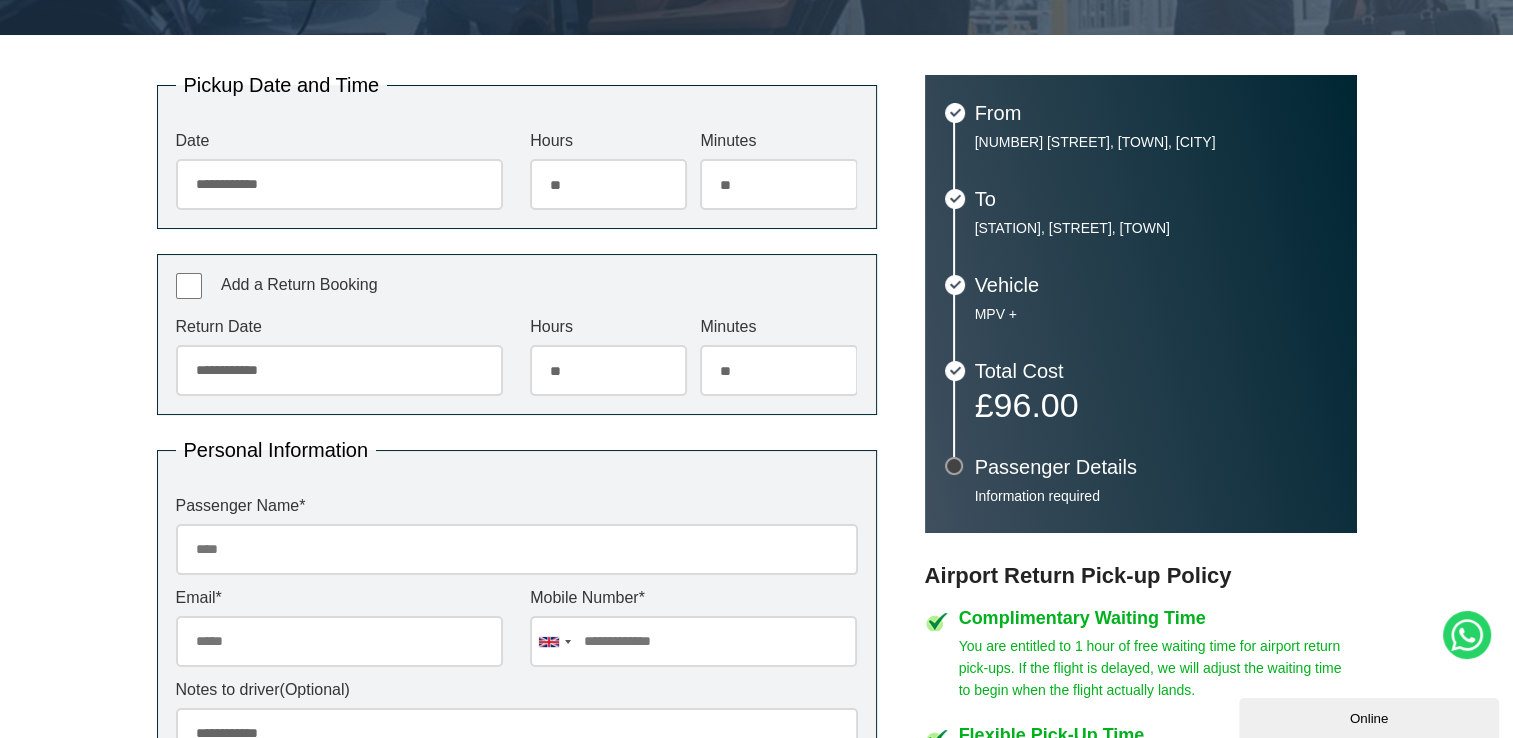 select on "**" 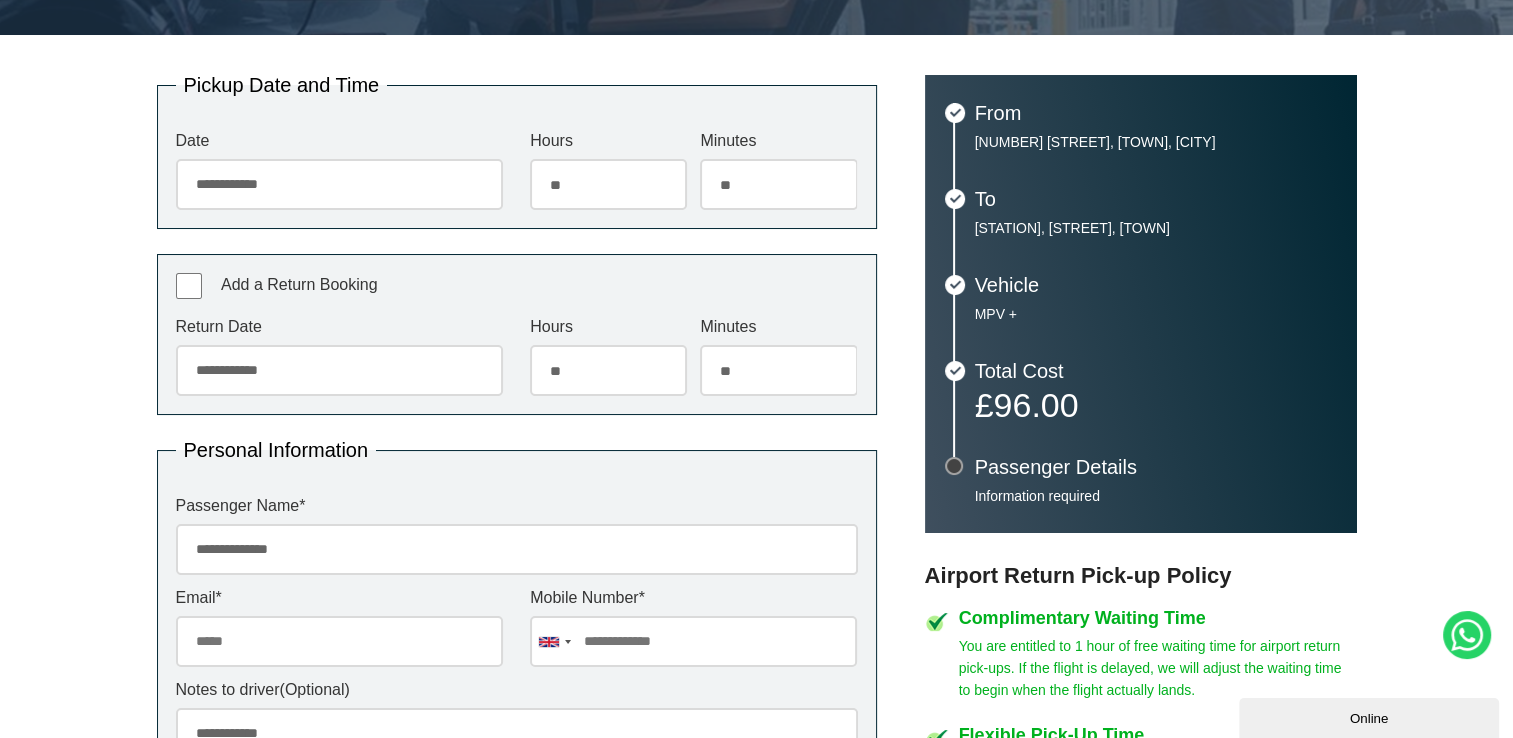 type on "**********" 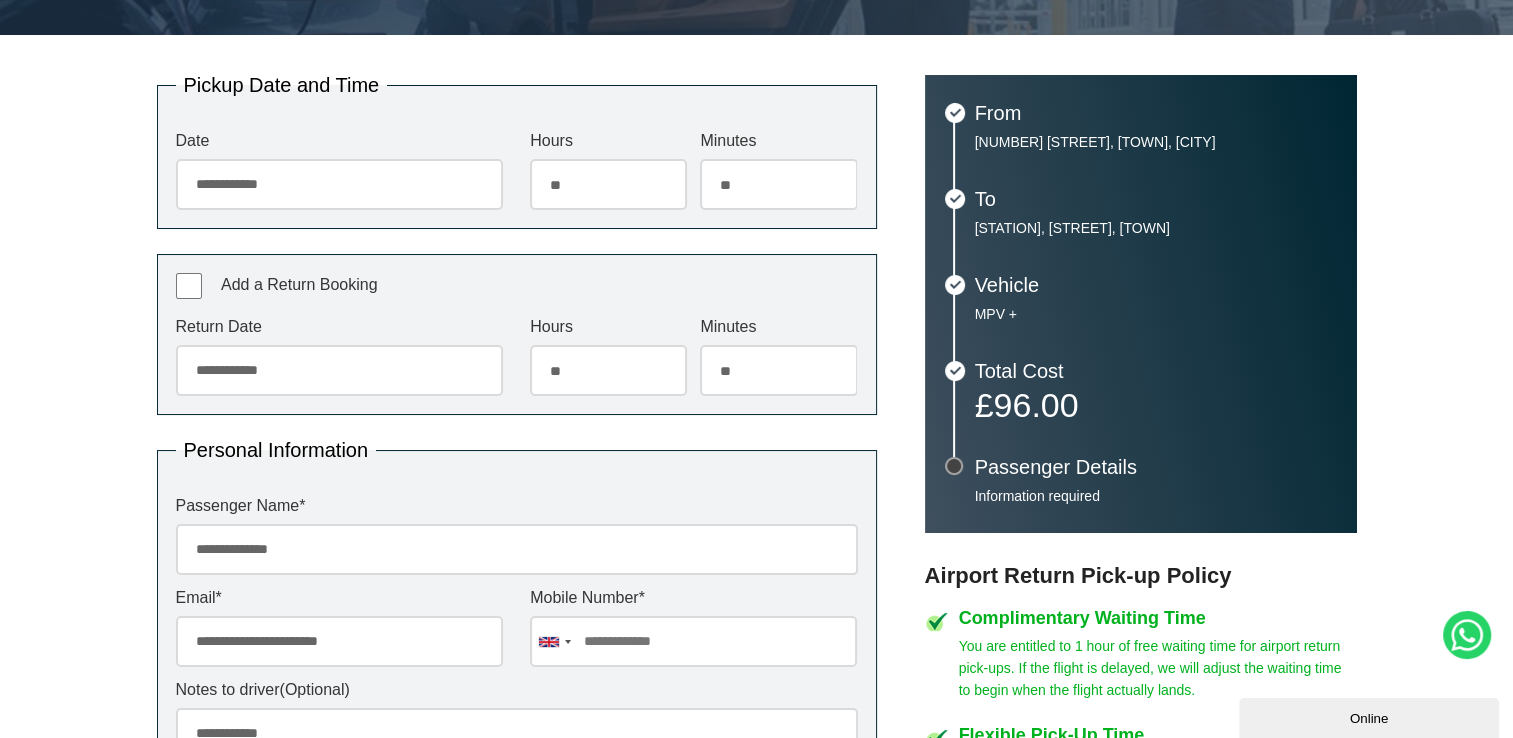 type on "**********" 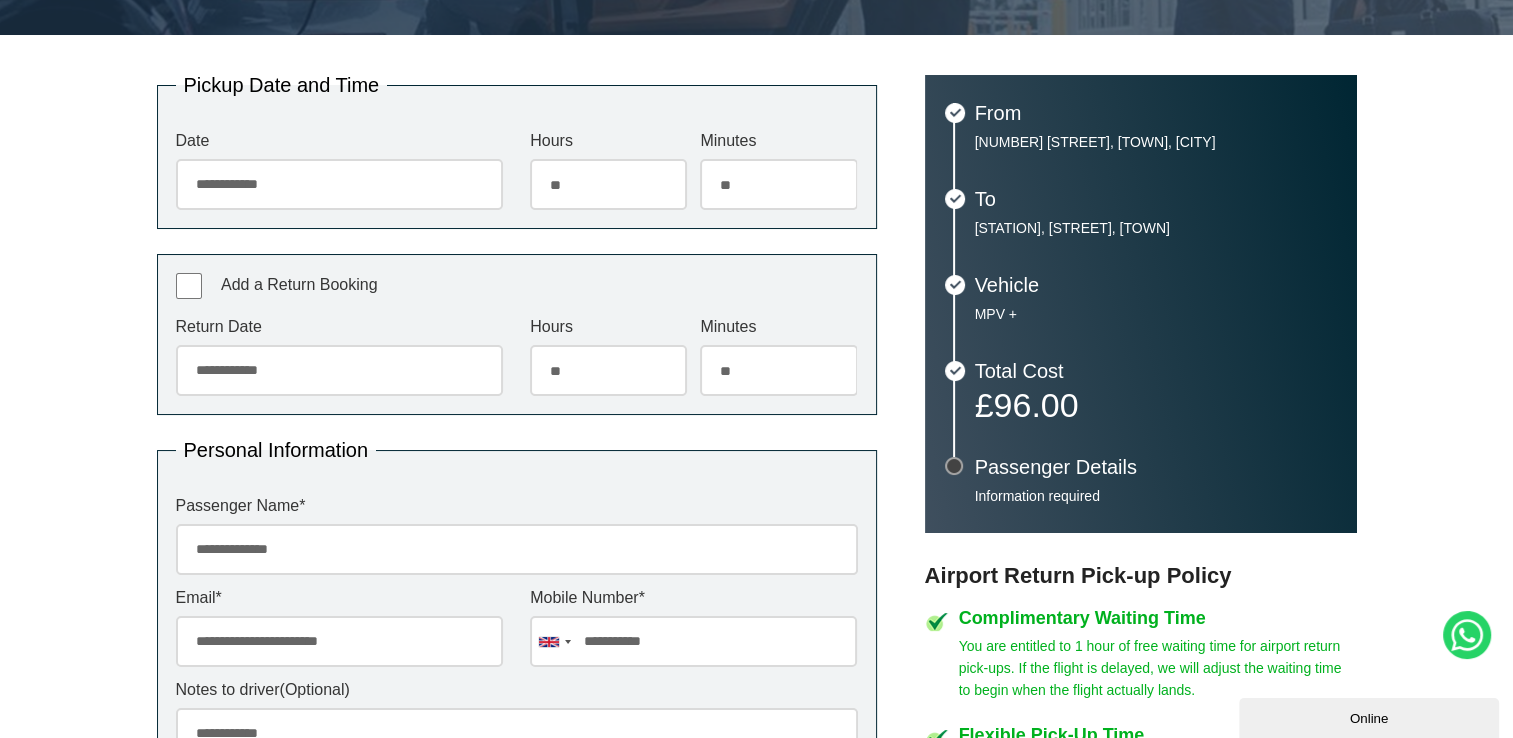 type on "**********" 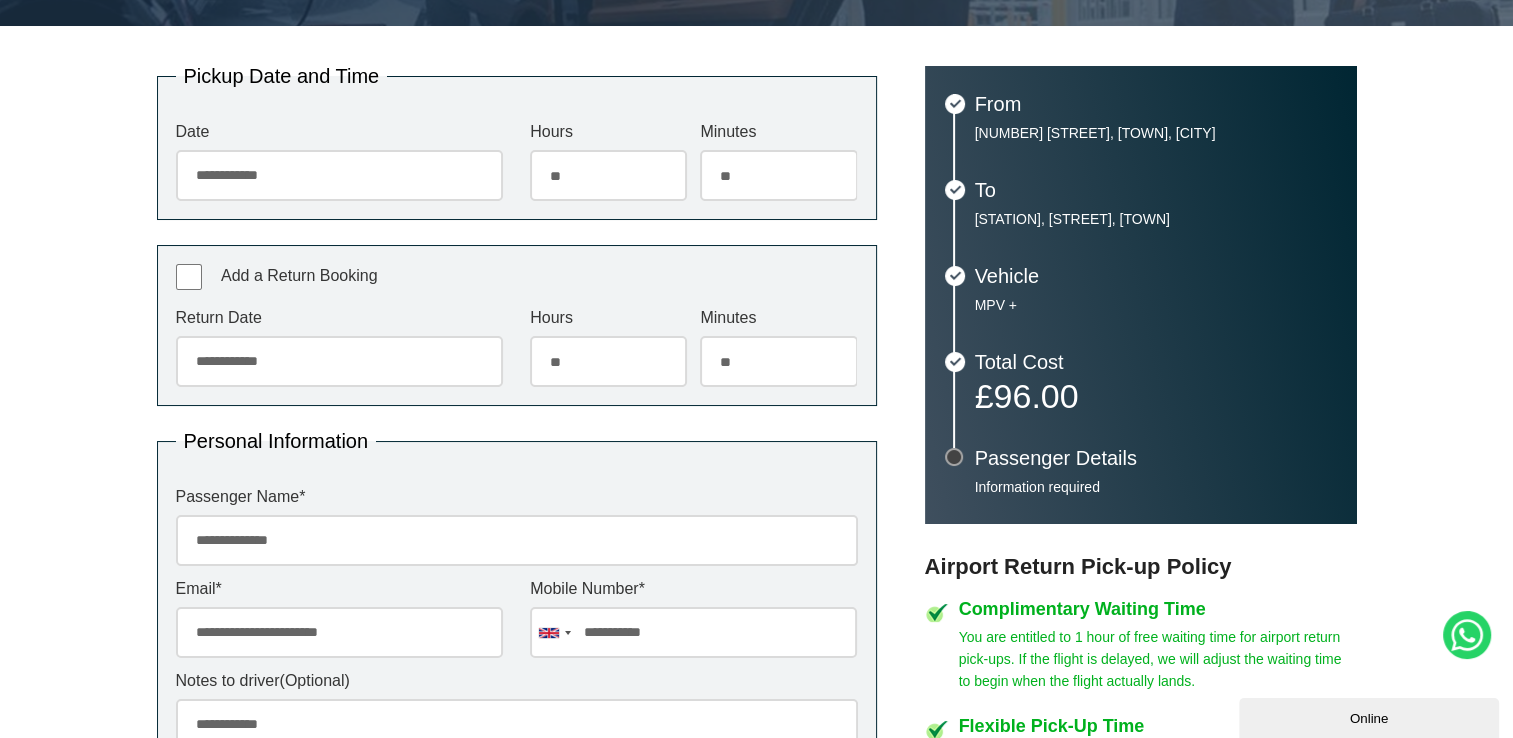 scroll, scrollTop: 407, scrollLeft: 0, axis: vertical 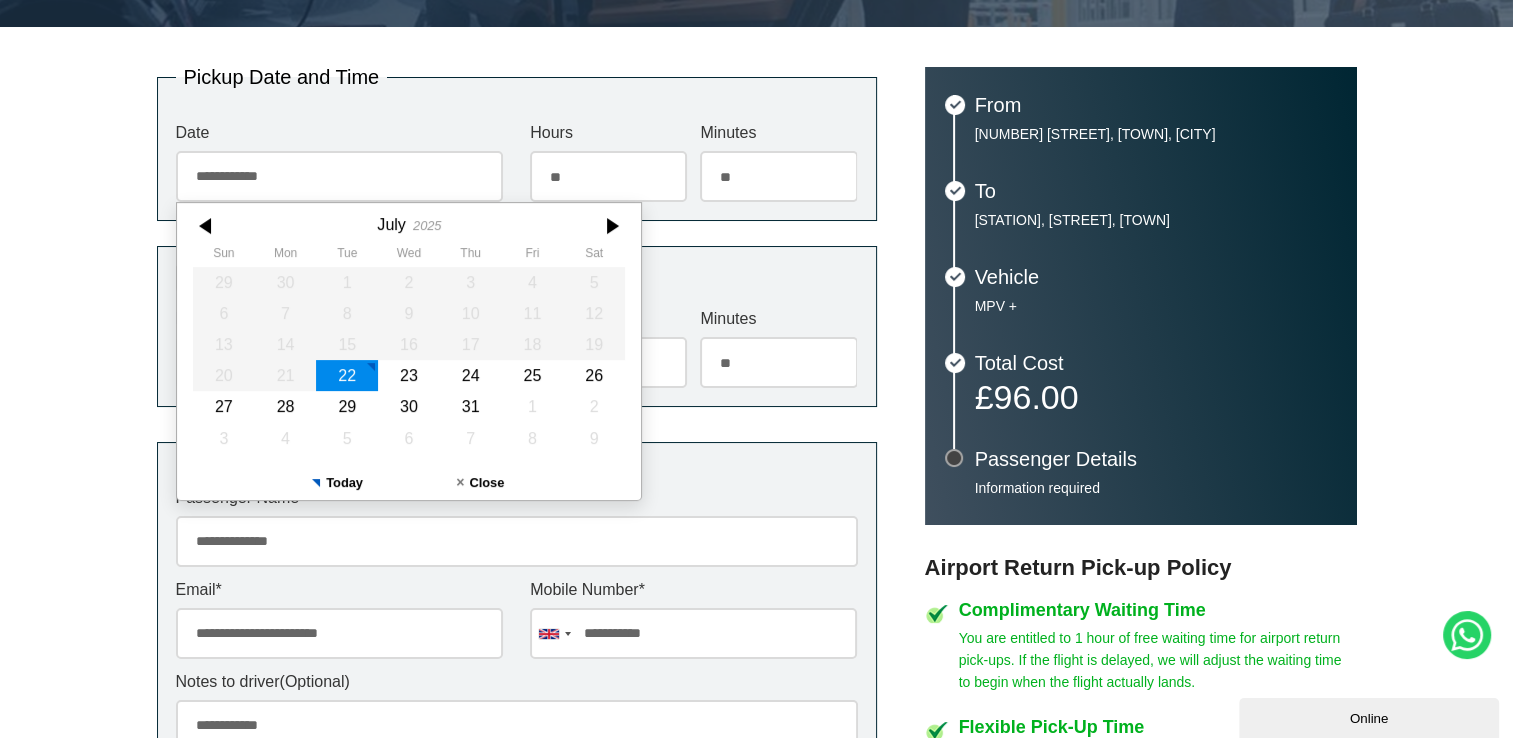 click on "**********" at bounding box center [339, 176] 